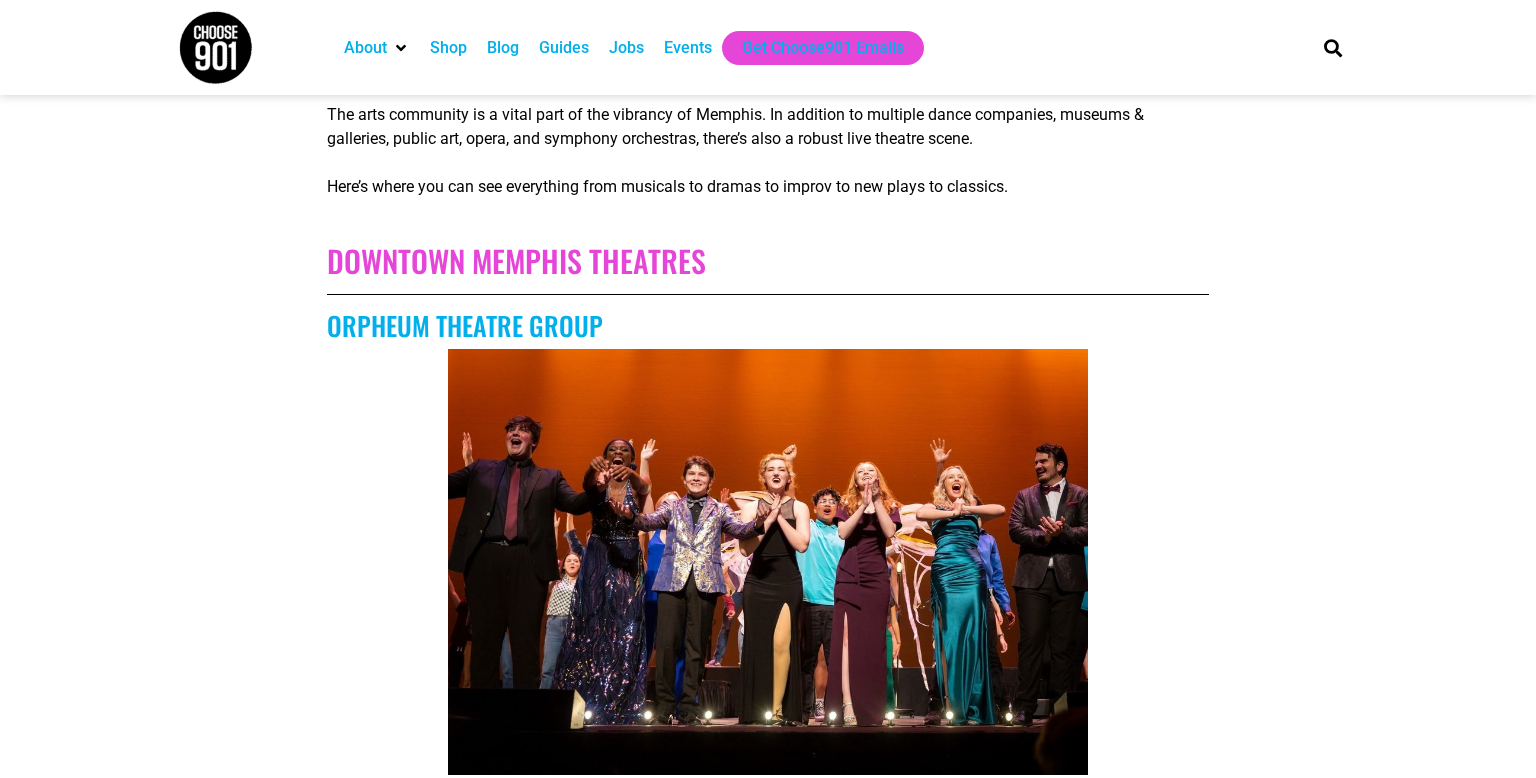 scroll, scrollTop: 536, scrollLeft: 0, axis: vertical 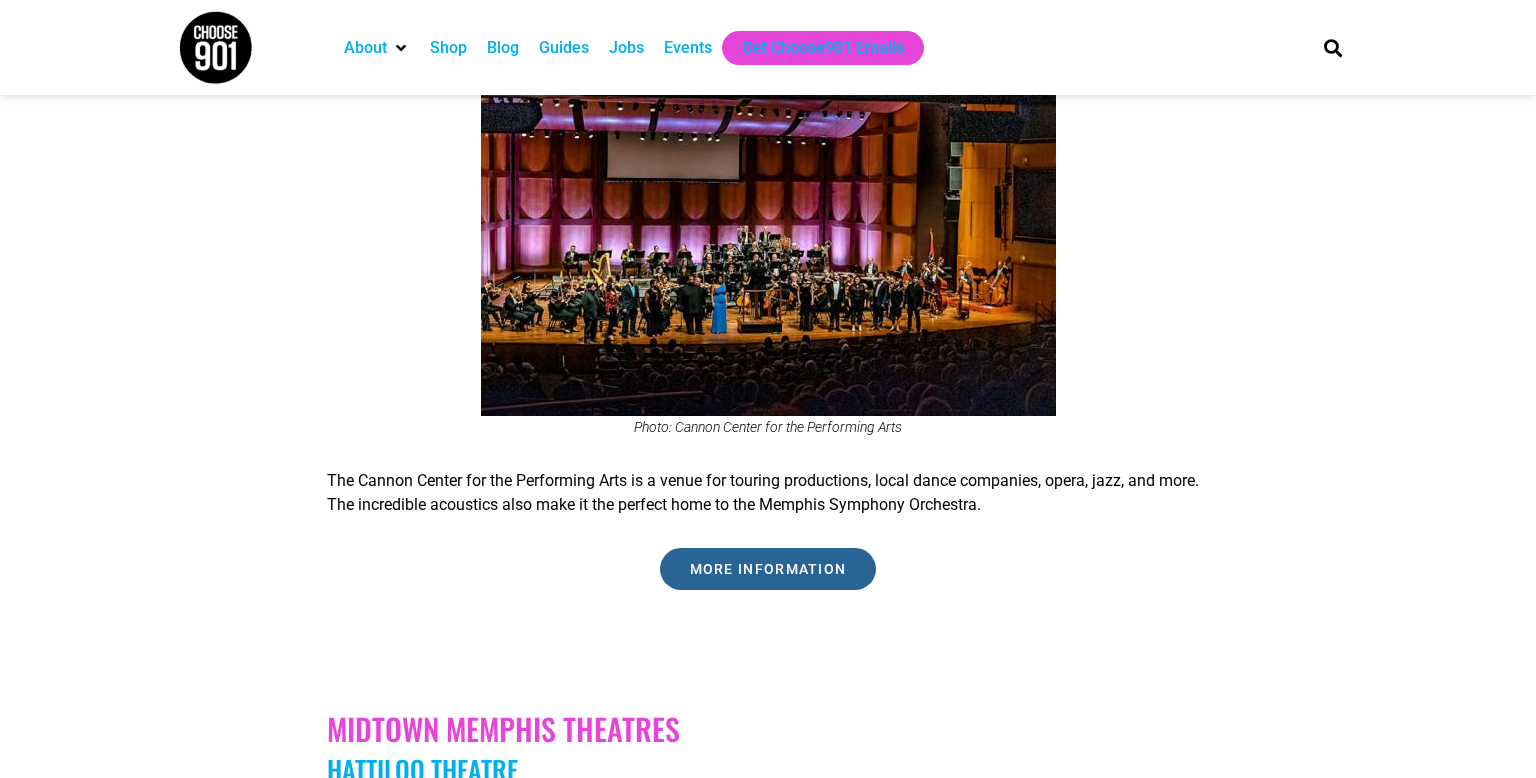 click on "More Information" at bounding box center (768, 569) 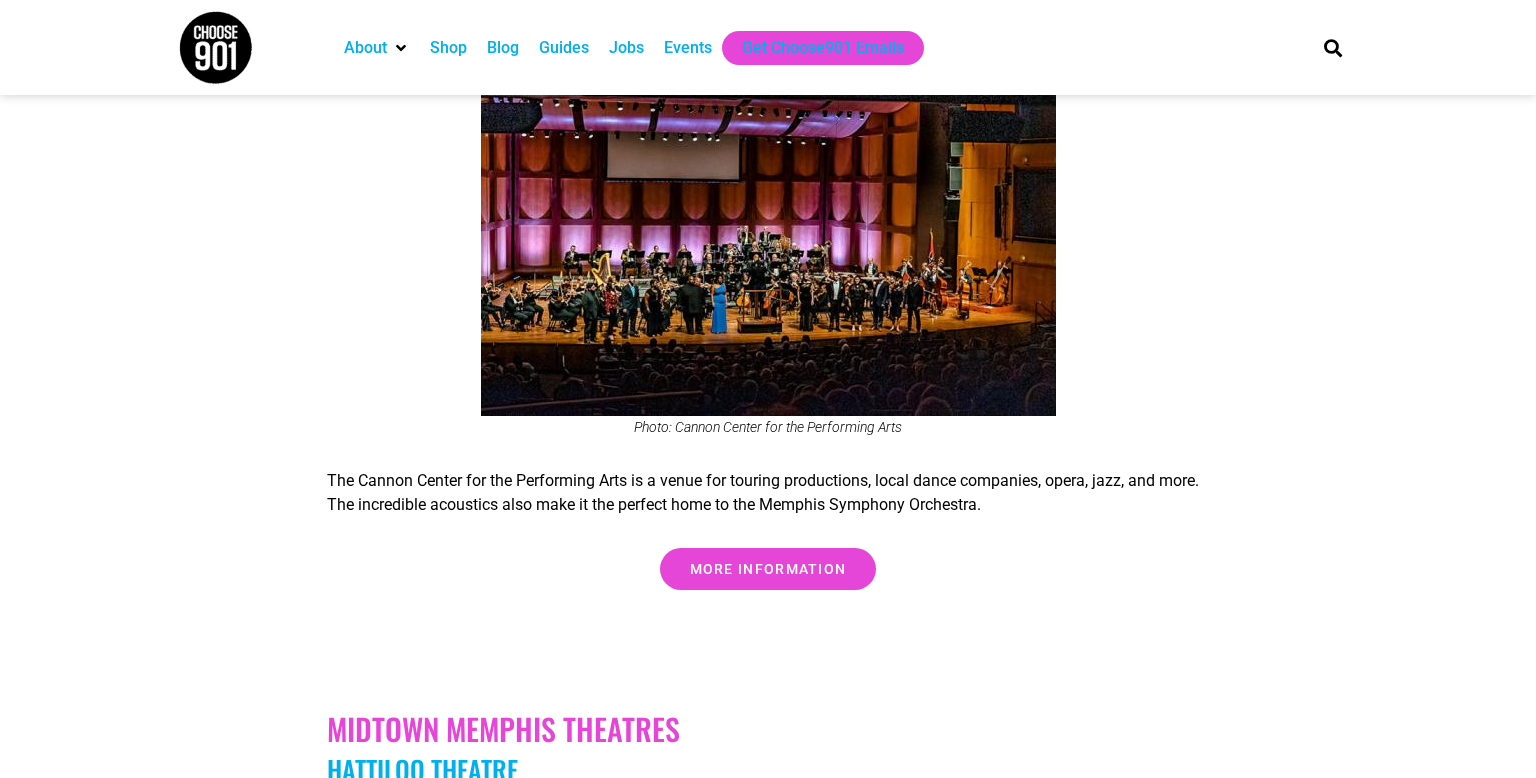 scroll, scrollTop: 1663, scrollLeft: 0, axis: vertical 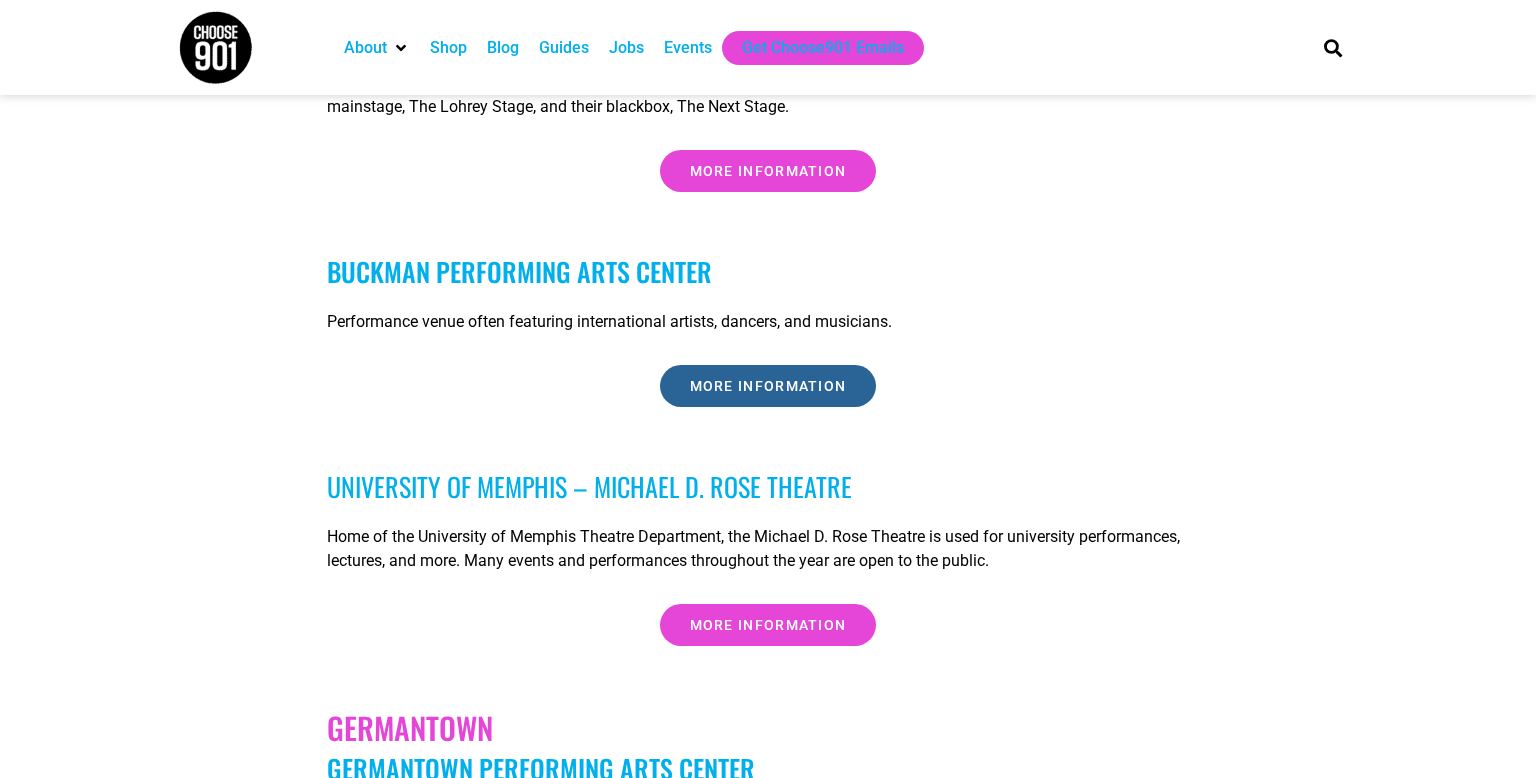 click on "More Information" at bounding box center (768, 386) 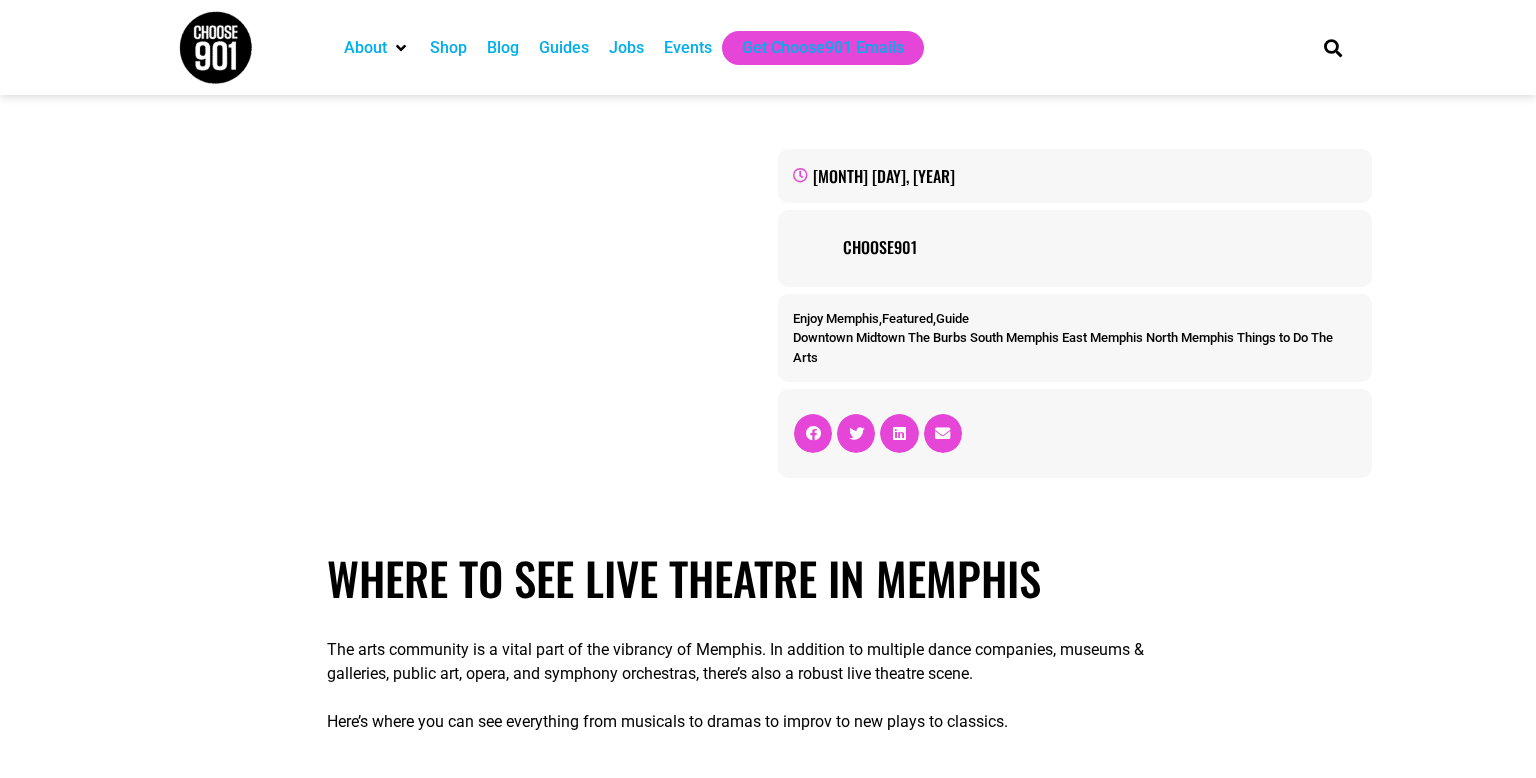 scroll, scrollTop: 5402, scrollLeft: 0, axis: vertical 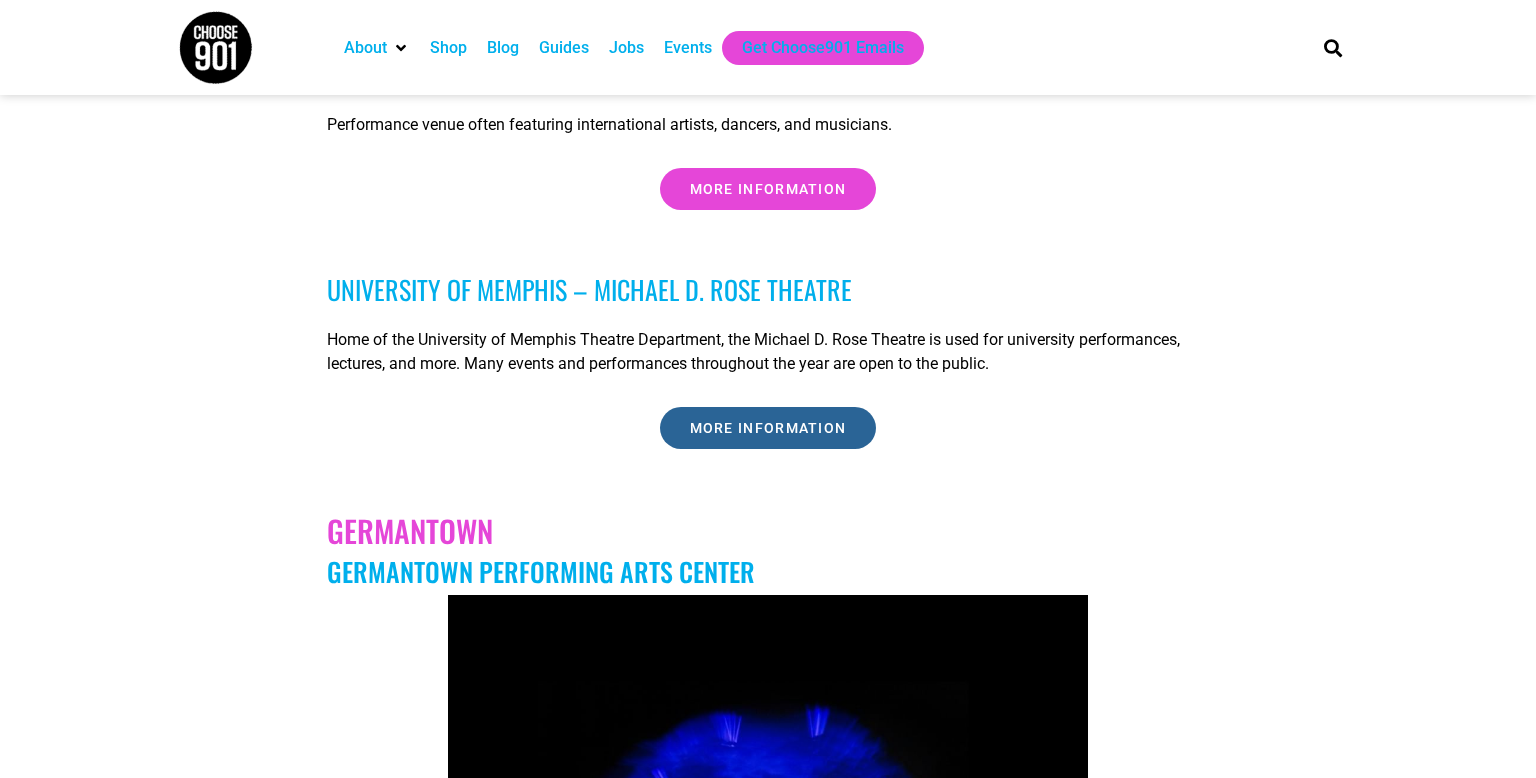 click on "More Information" at bounding box center [768, 428] 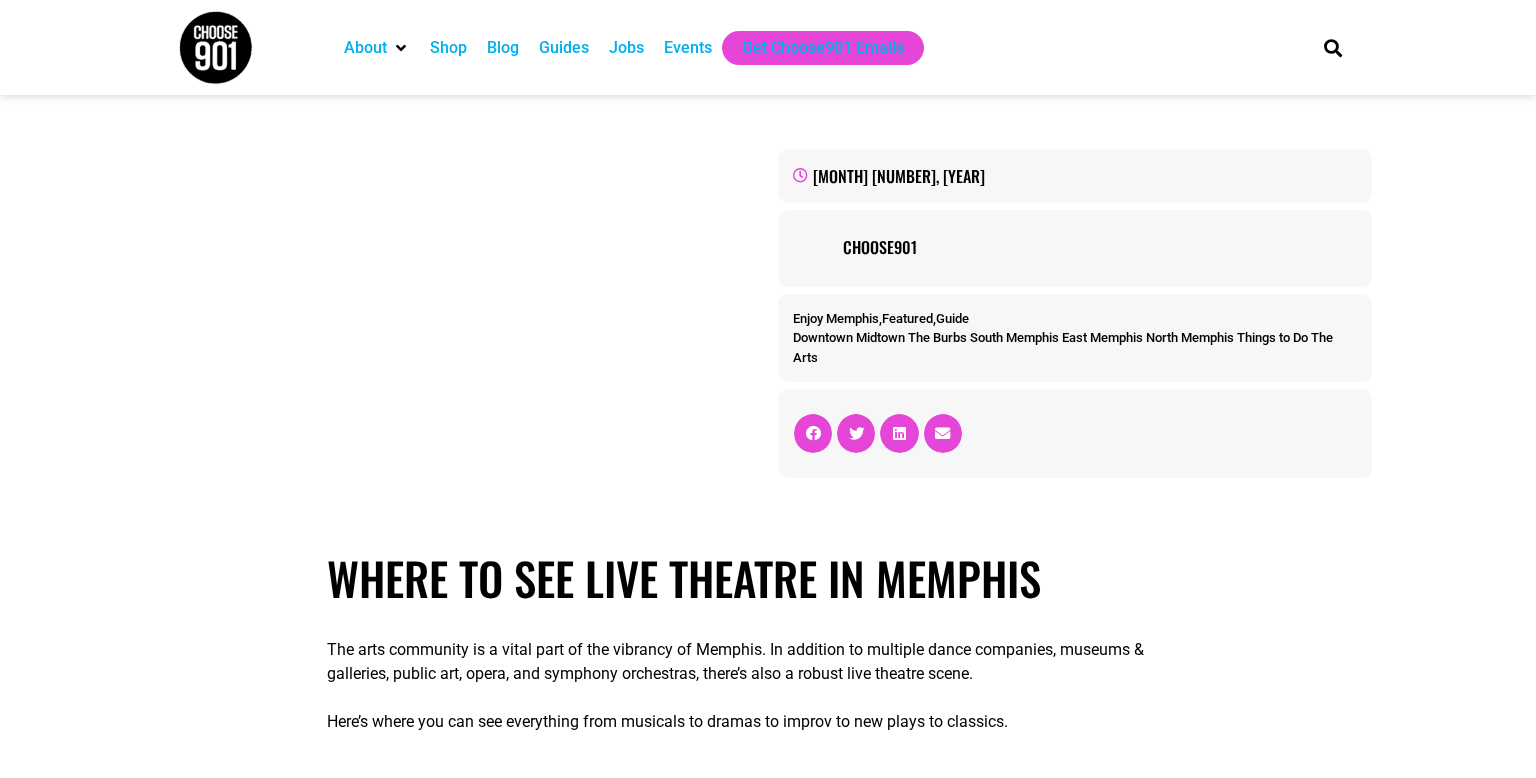 scroll, scrollTop: 5744, scrollLeft: 0, axis: vertical 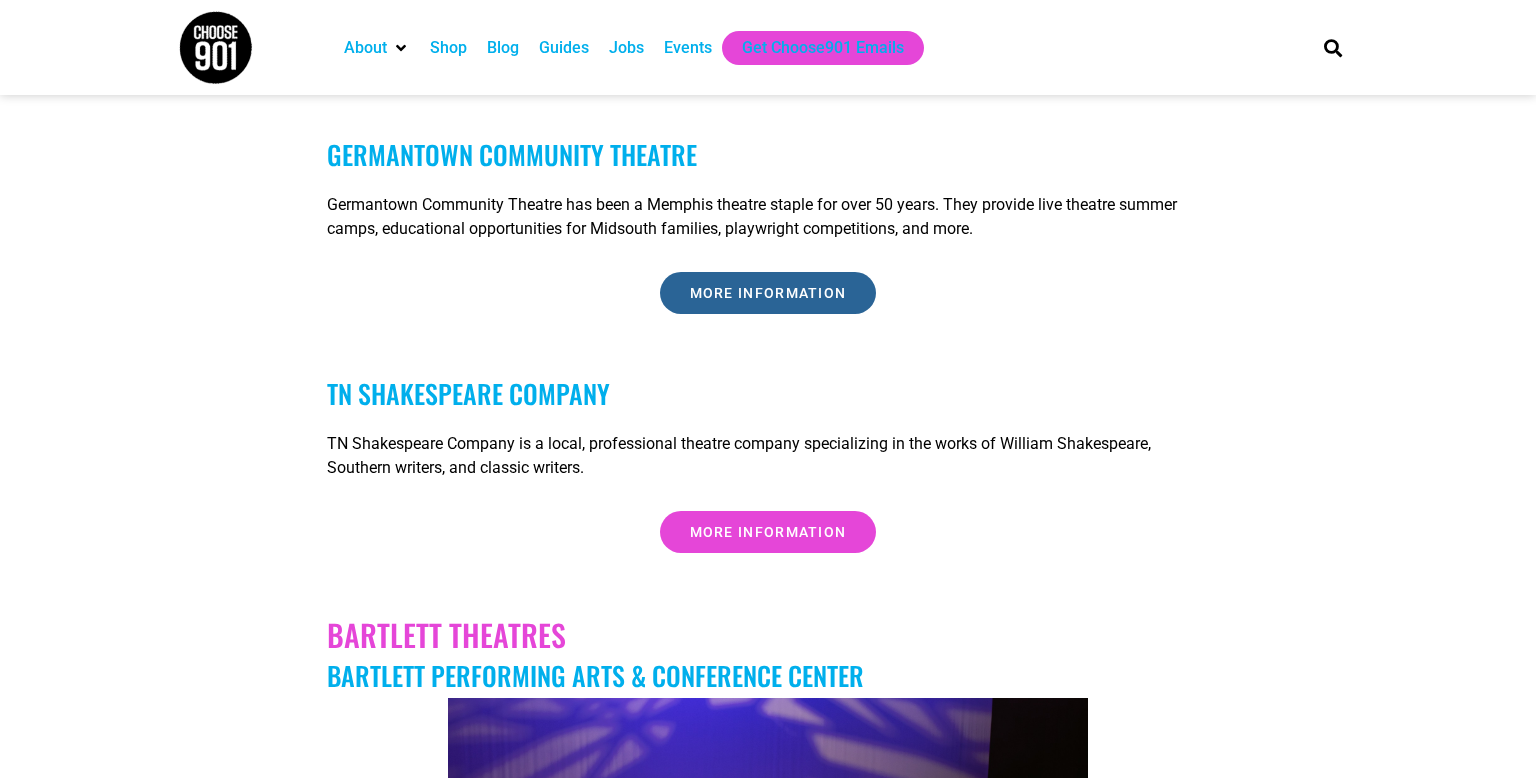 click on "More Information" at bounding box center [768, 293] 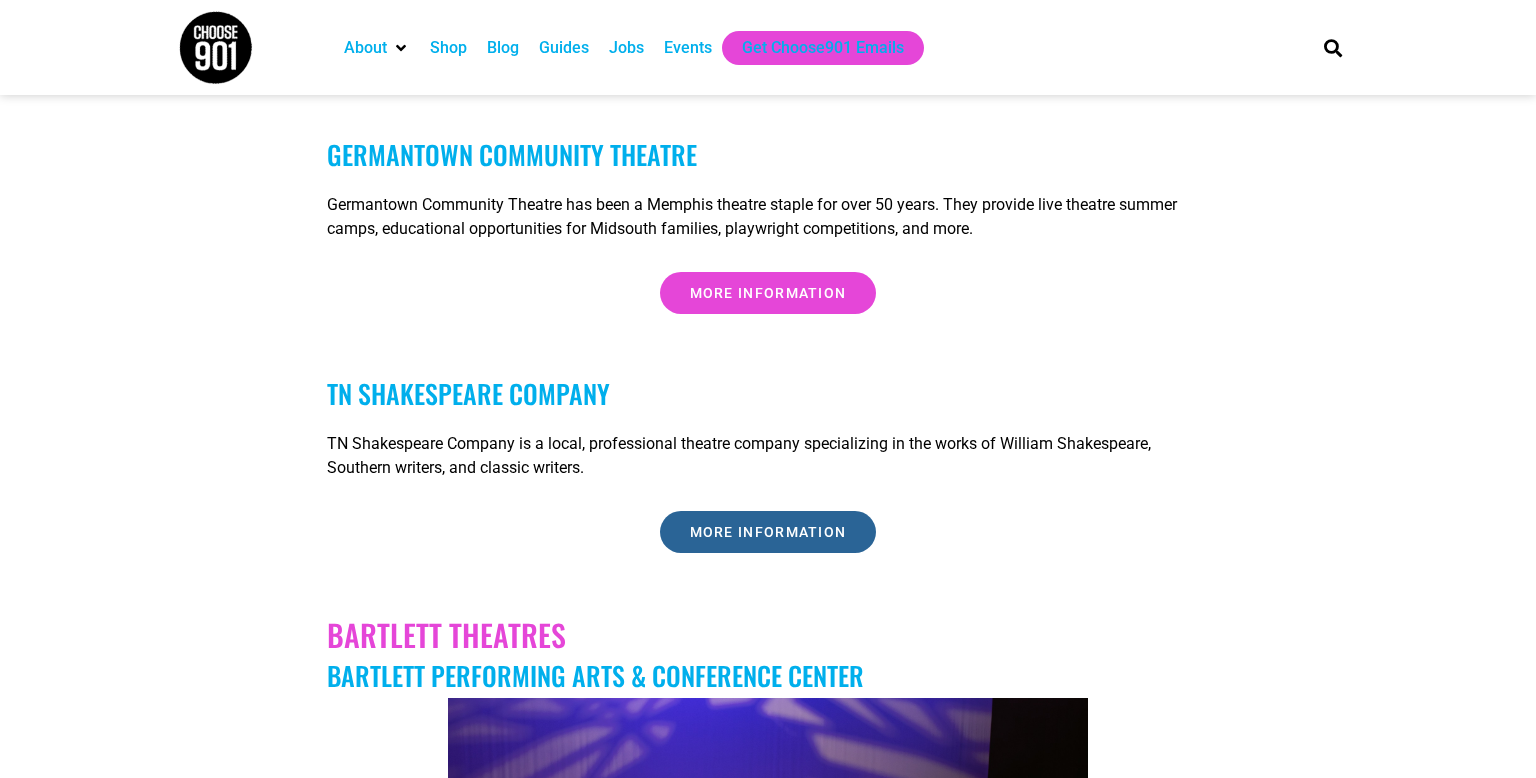 scroll, scrollTop: 6736, scrollLeft: 0, axis: vertical 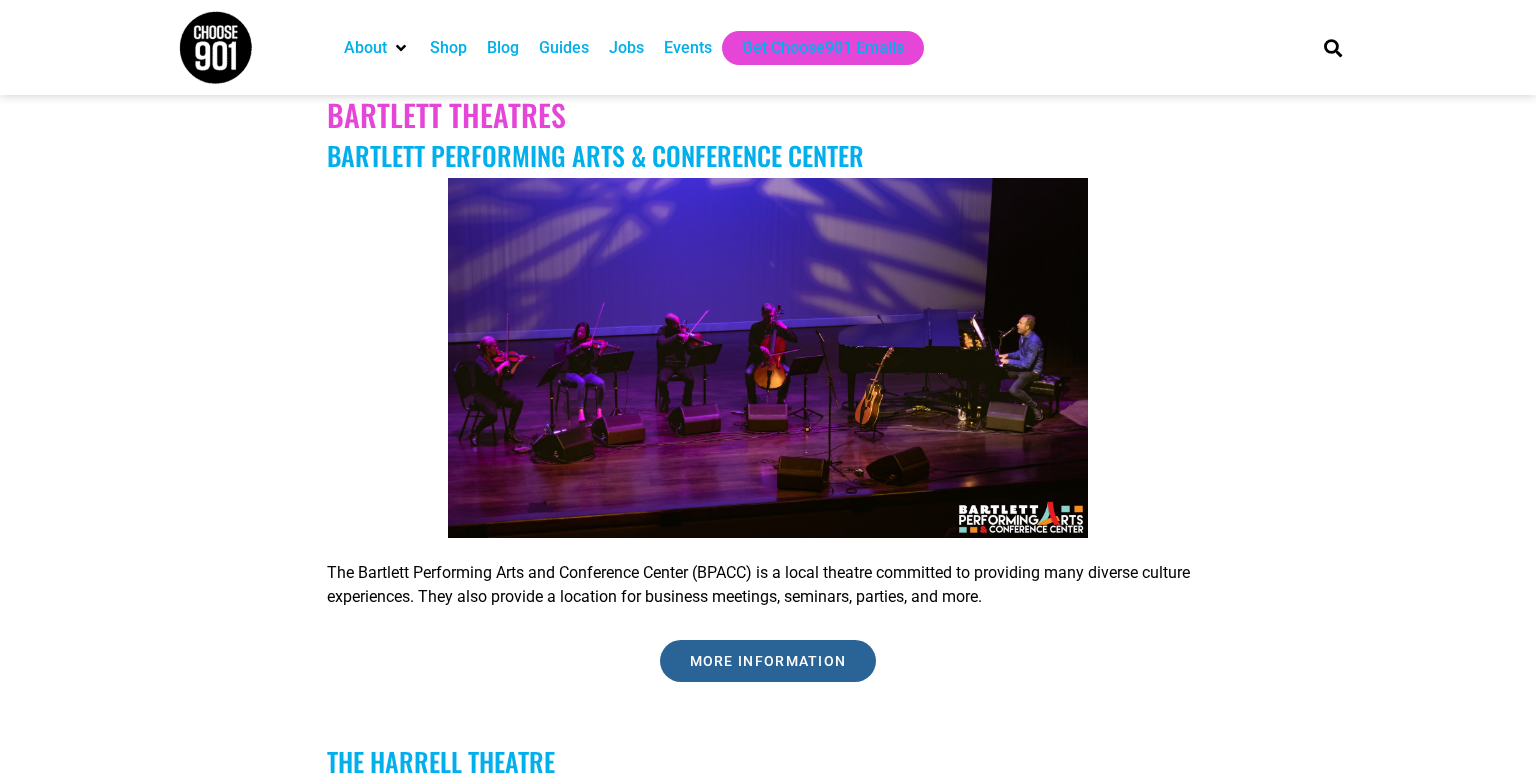 click on "More Information" at bounding box center (768, 661) 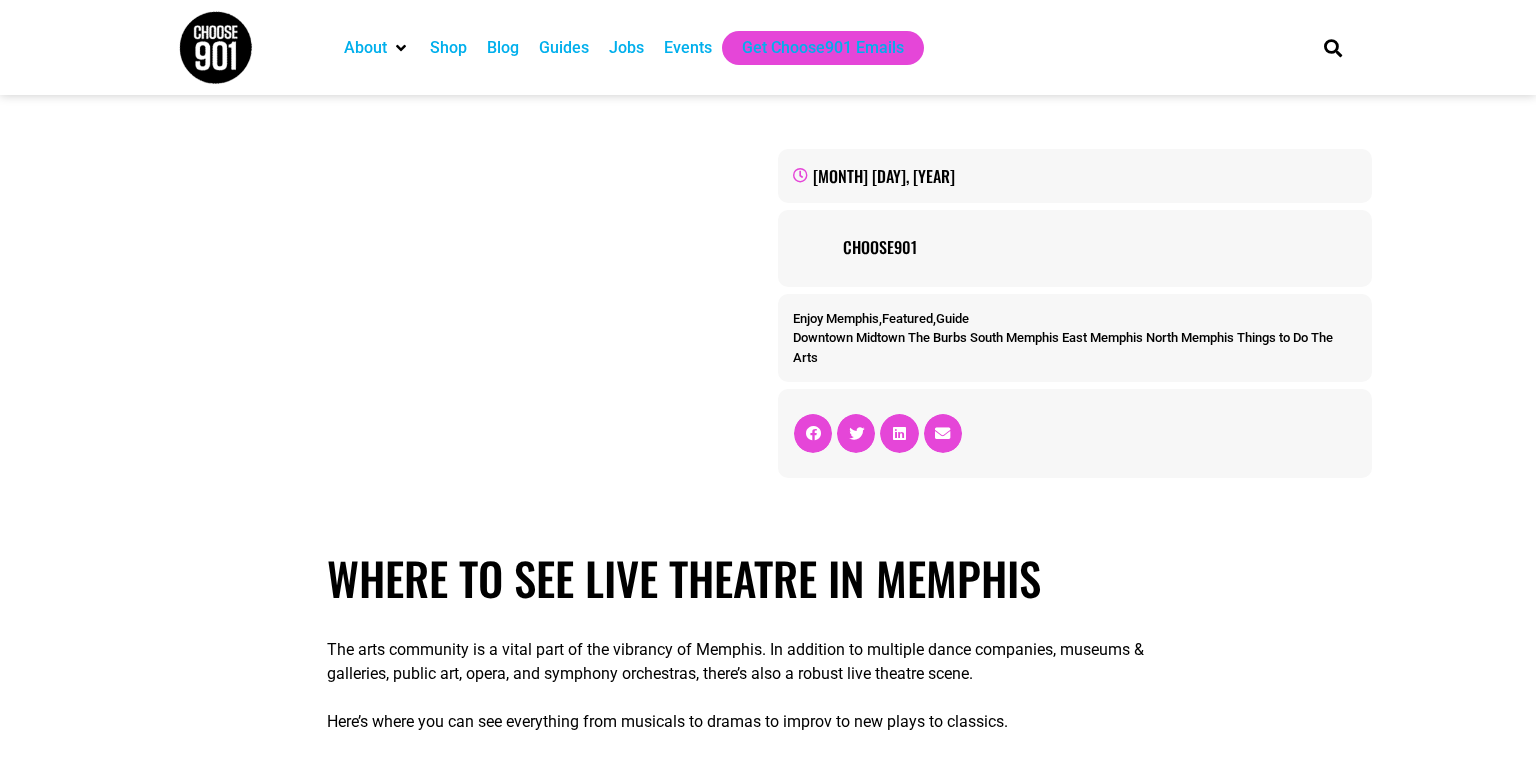 scroll, scrollTop: 7344, scrollLeft: 0, axis: vertical 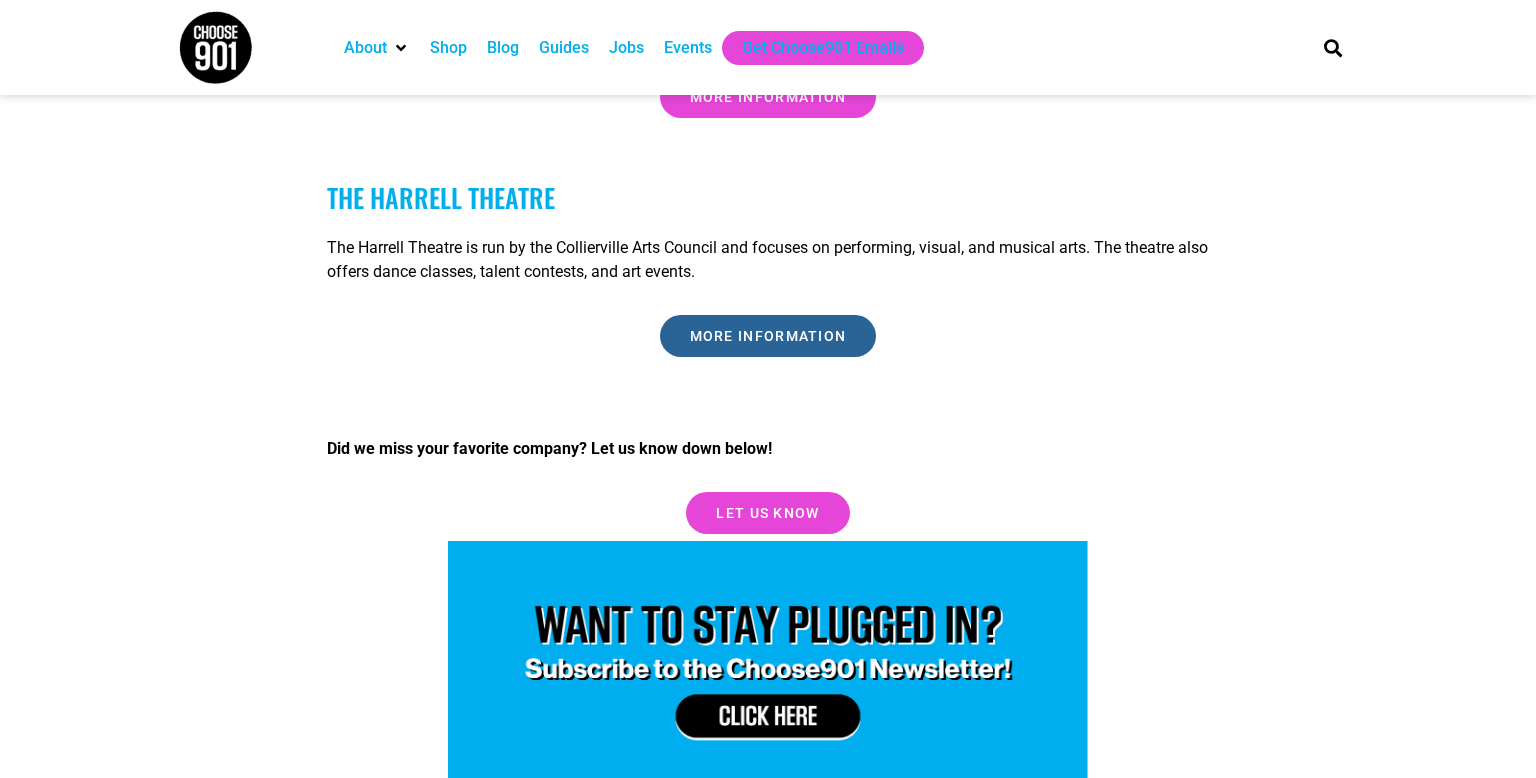click on "More Information" at bounding box center [768, 336] 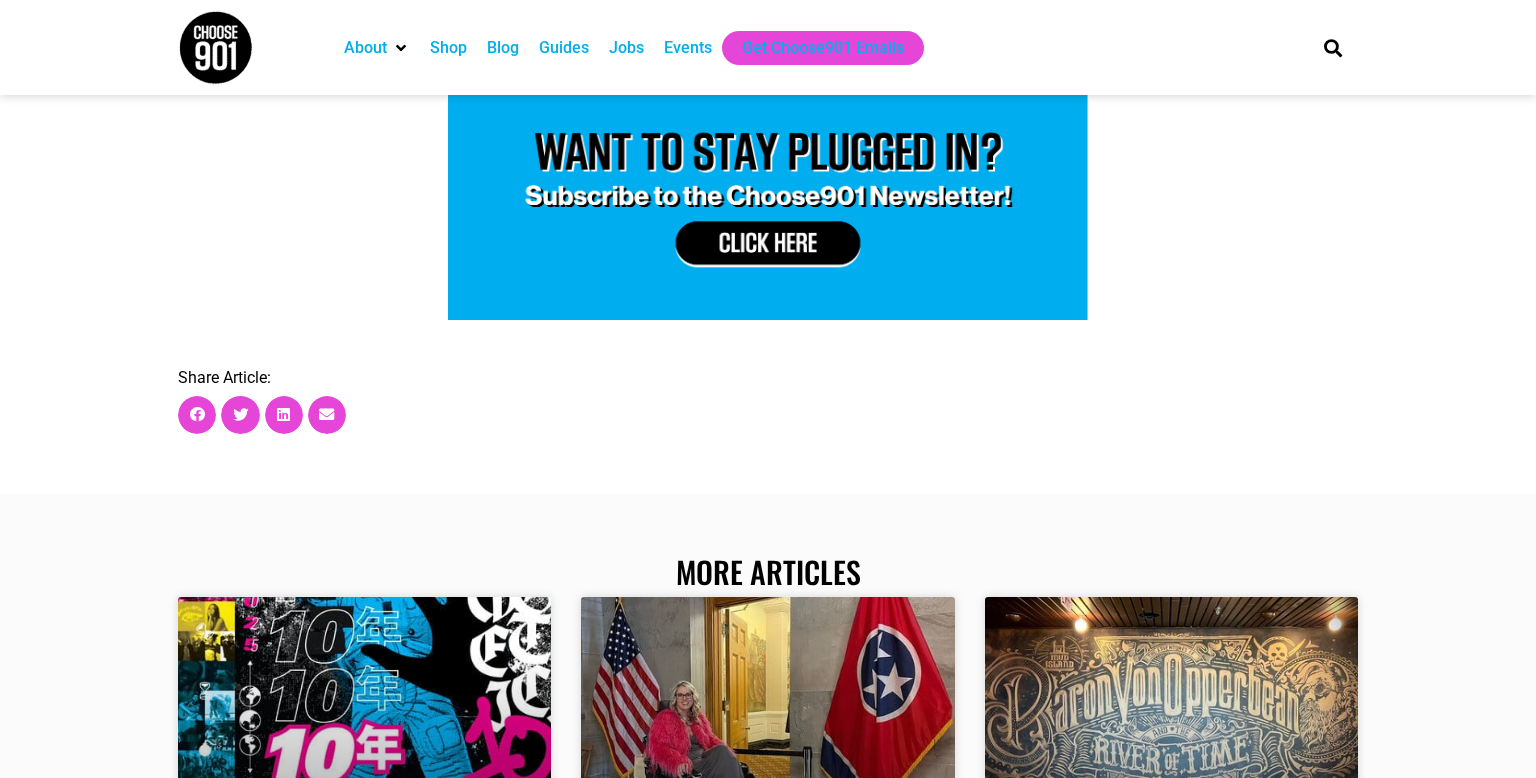 scroll, scrollTop: 0, scrollLeft: 0, axis: both 